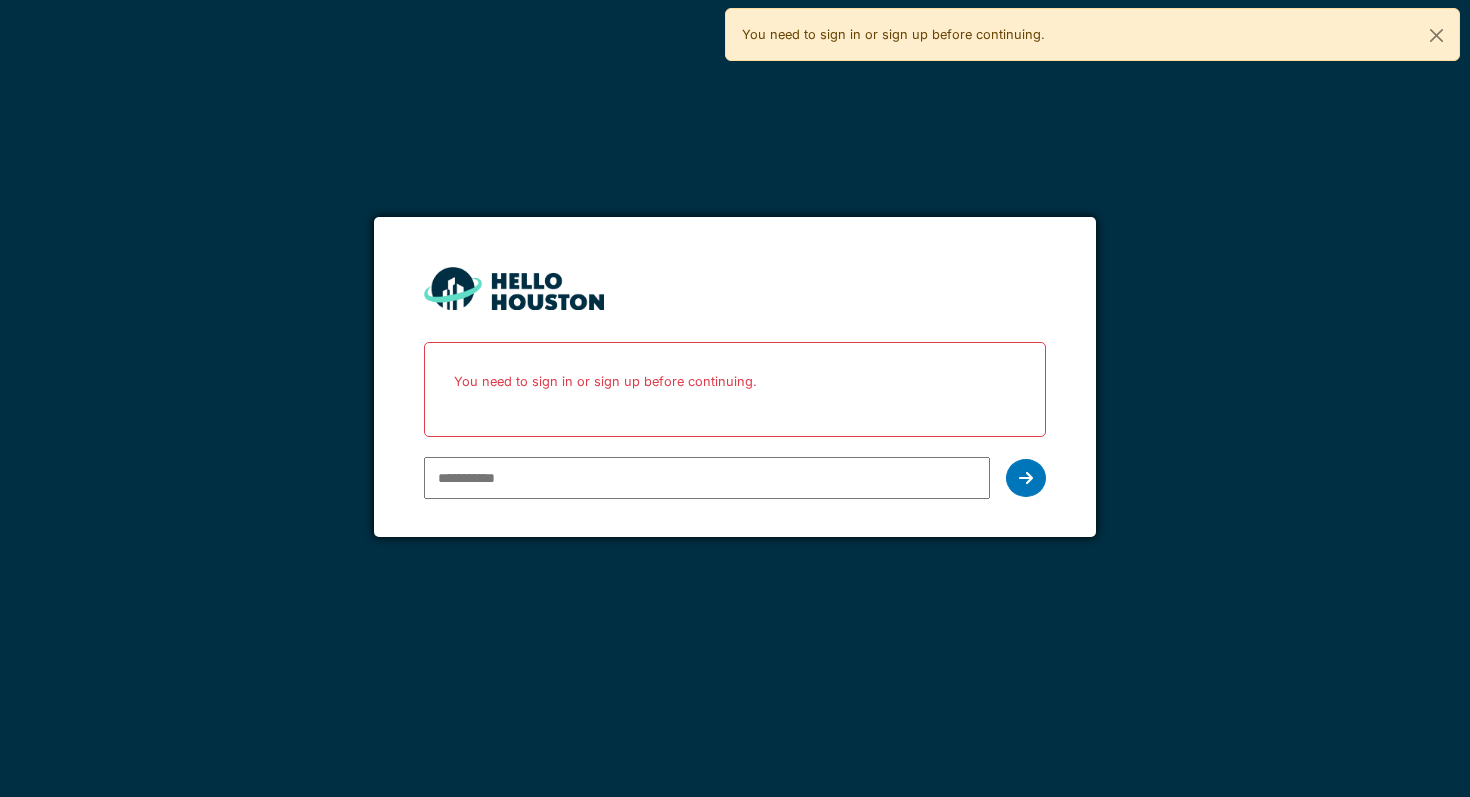 scroll, scrollTop: 0, scrollLeft: 0, axis: both 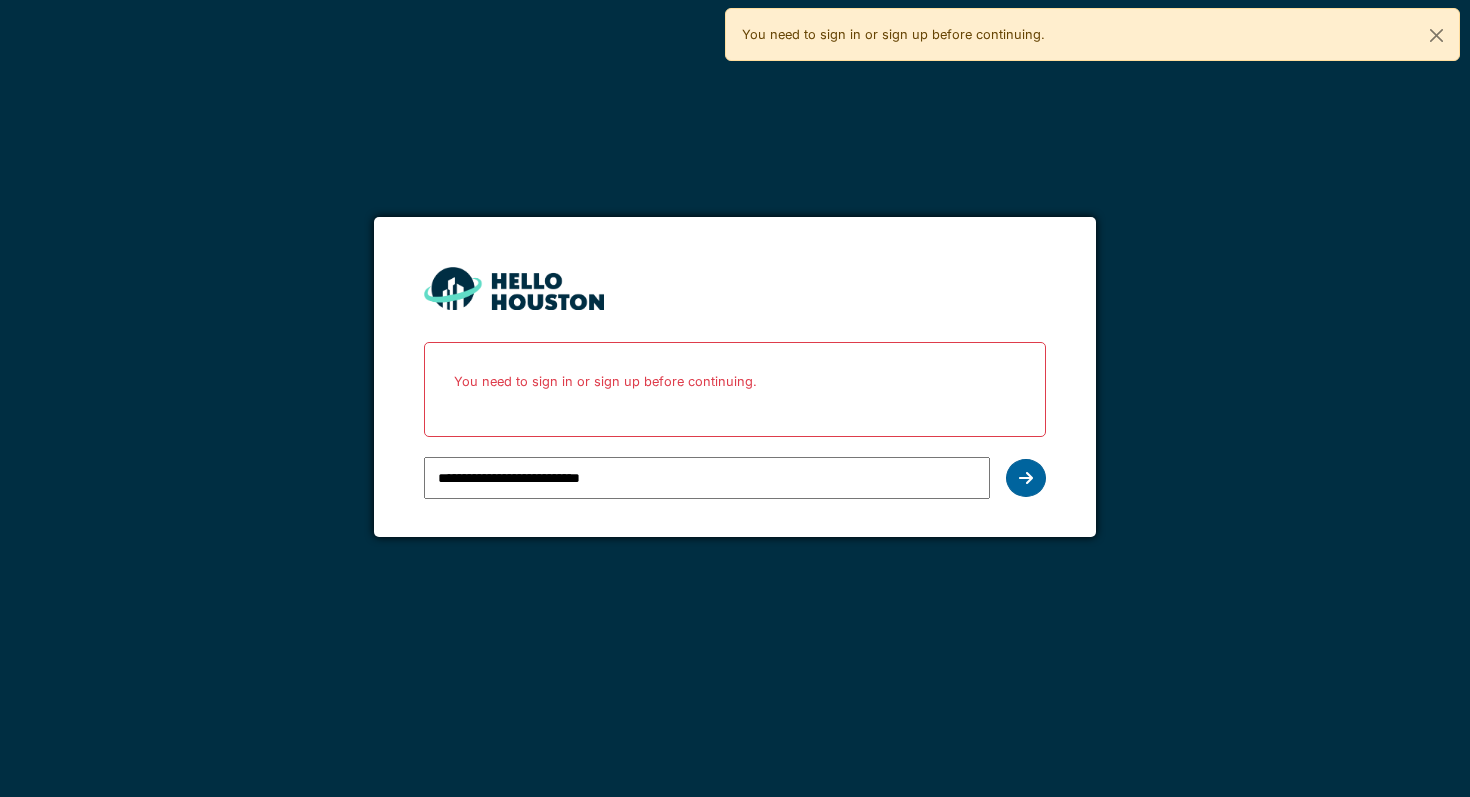 click at bounding box center [1026, 478] 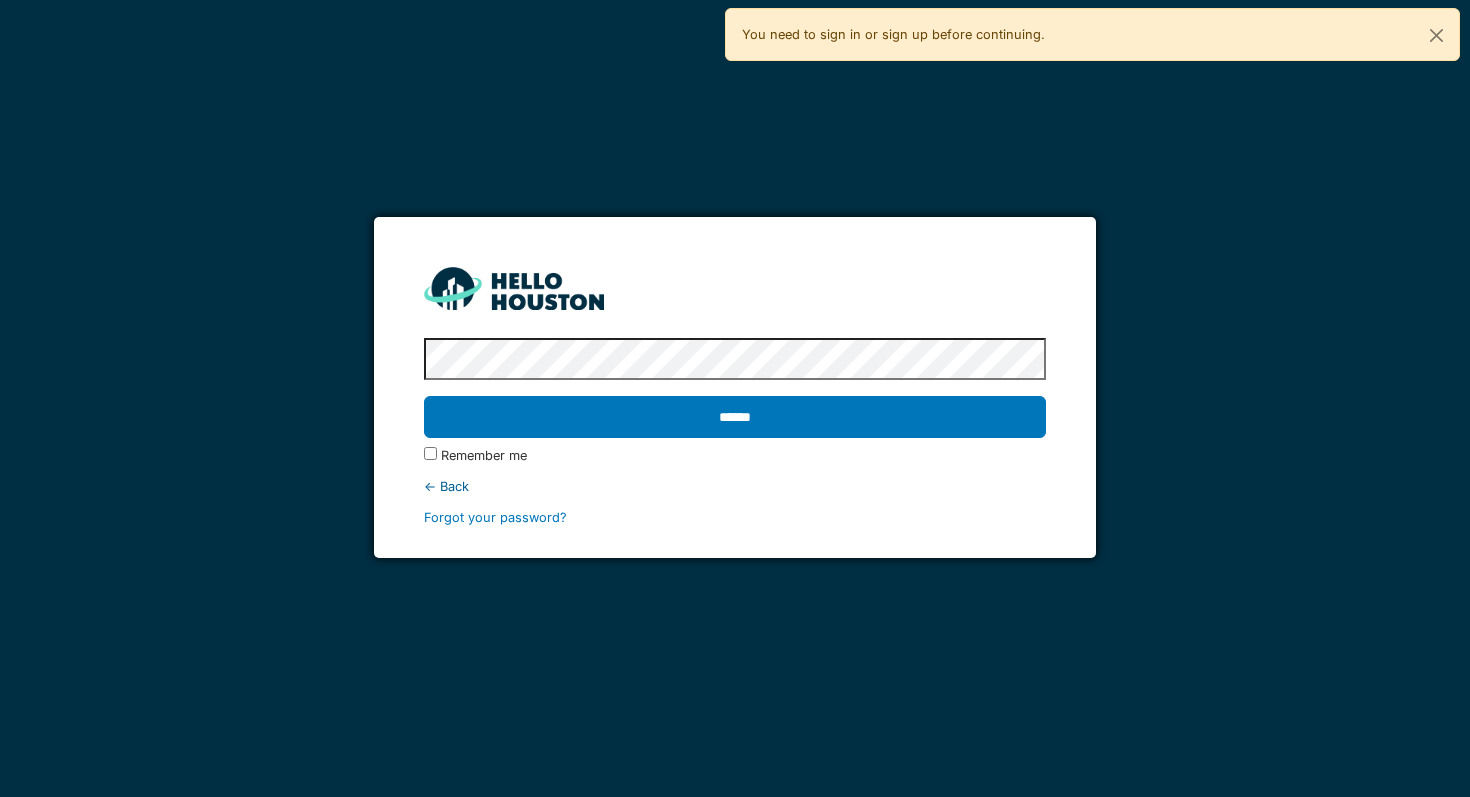 click at bounding box center [424, 360] 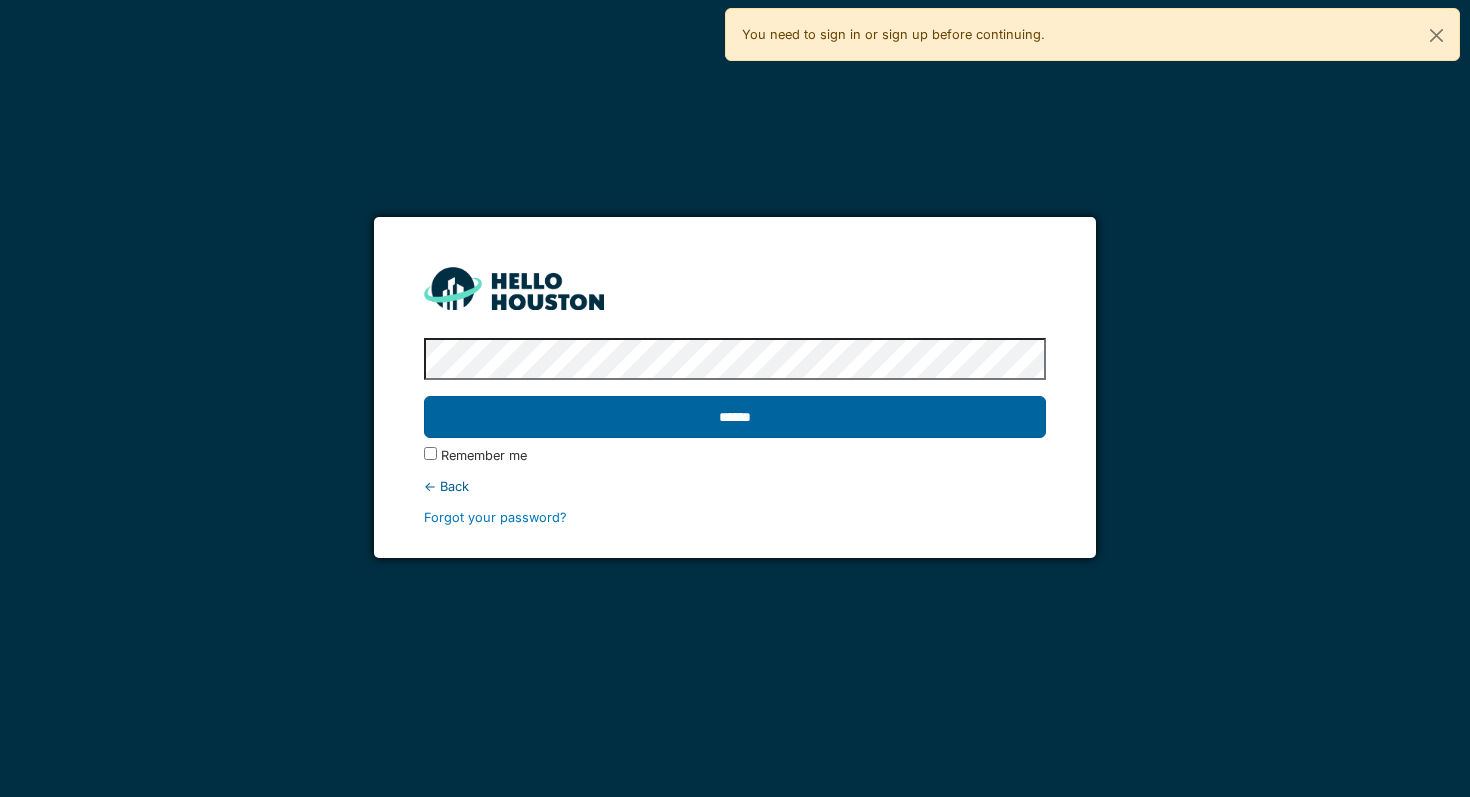 click on "******" at bounding box center [735, 417] 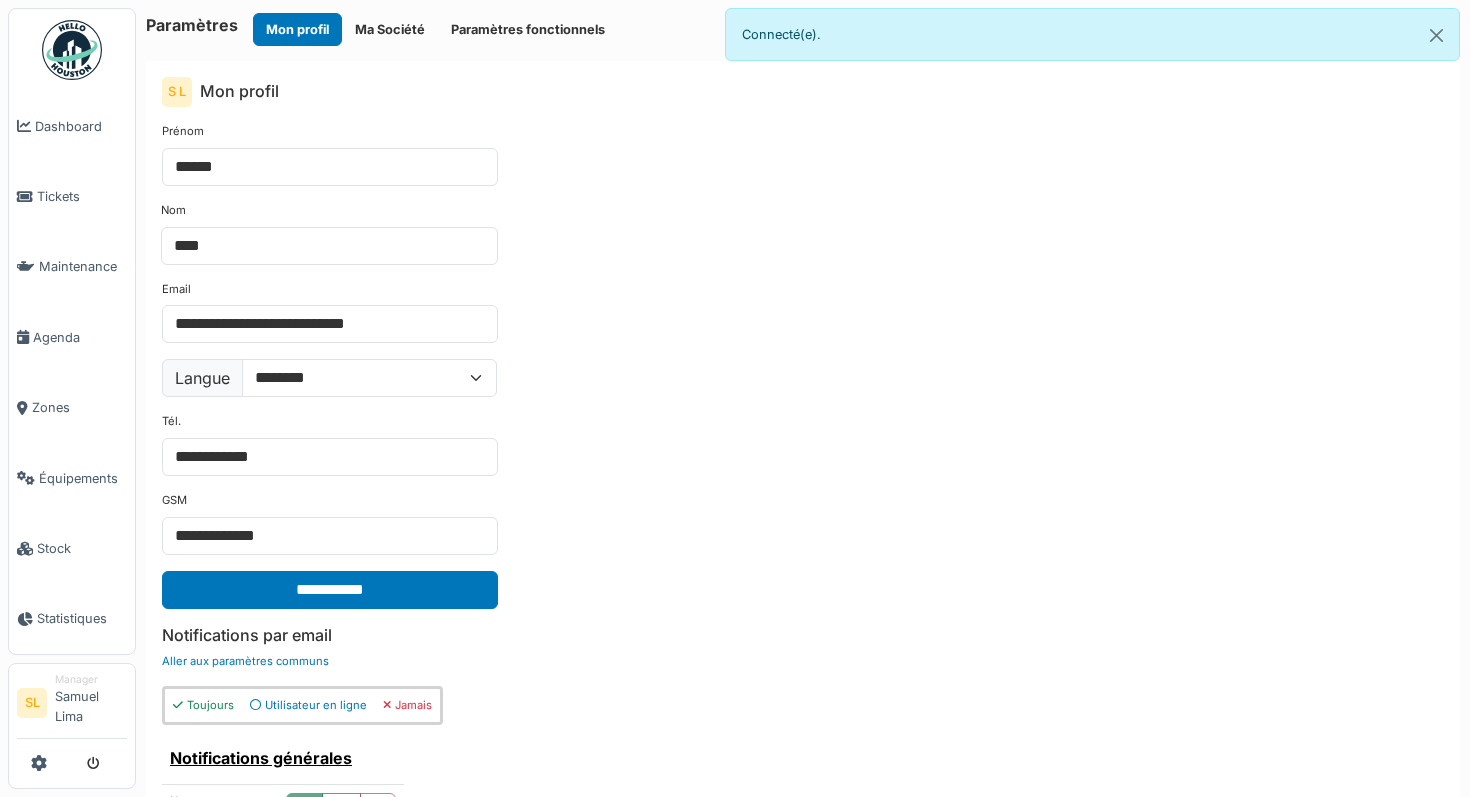 scroll, scrollTop: 0, scrollLeft: 0, axis: both 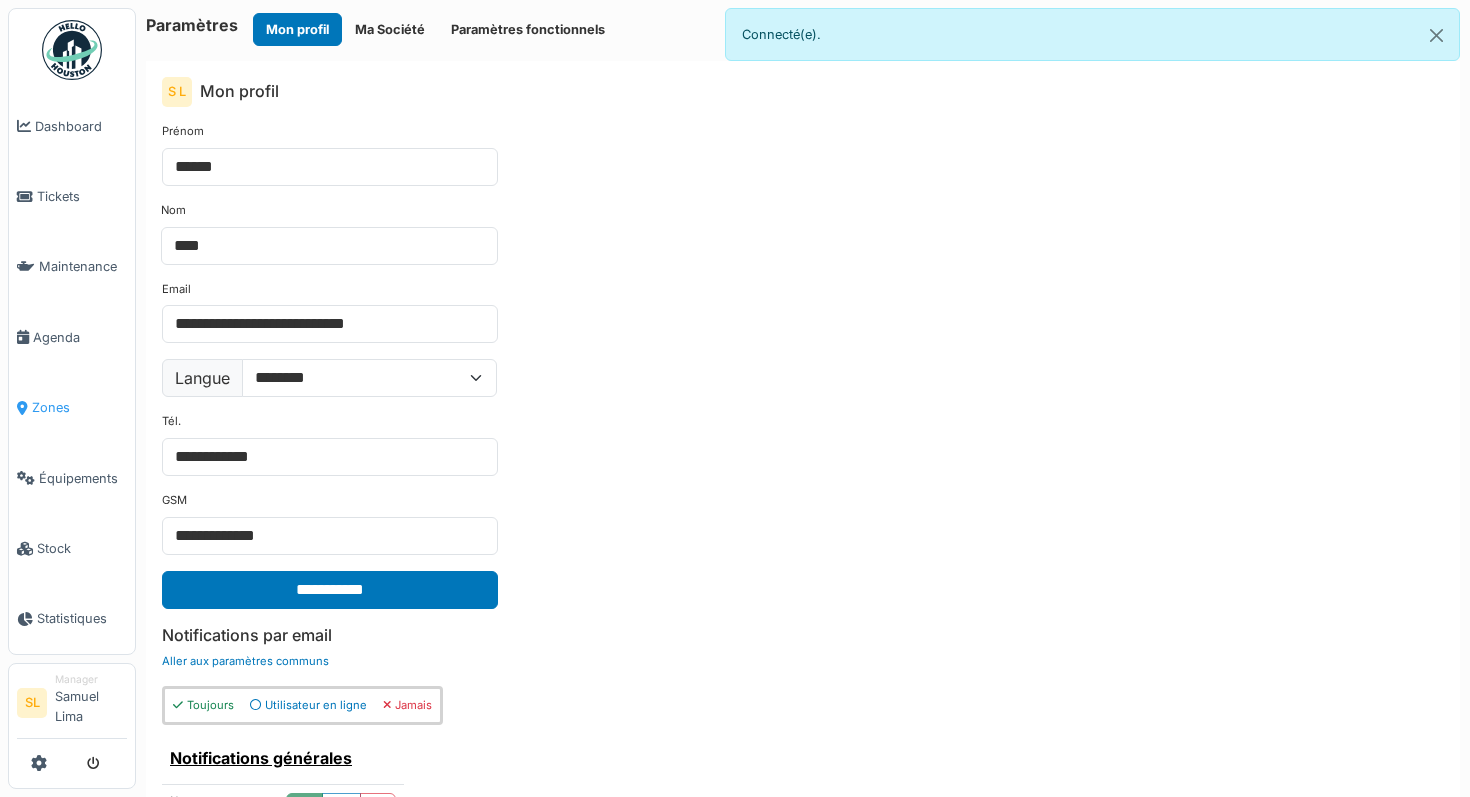 click on "Zones" at bounding box center (72, 408) 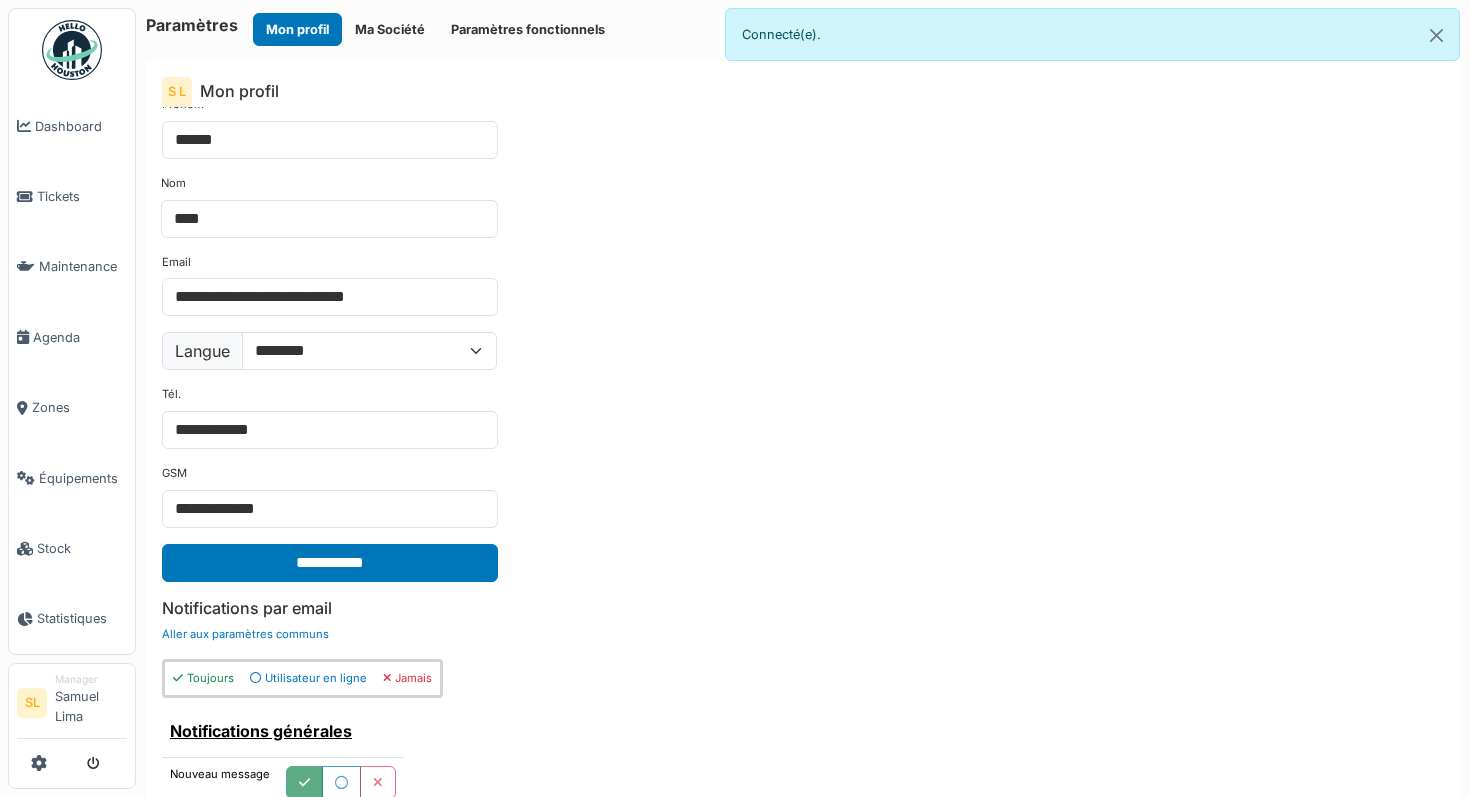 scroll, scrollTop: 0, scrollLeft: 0, axis: both 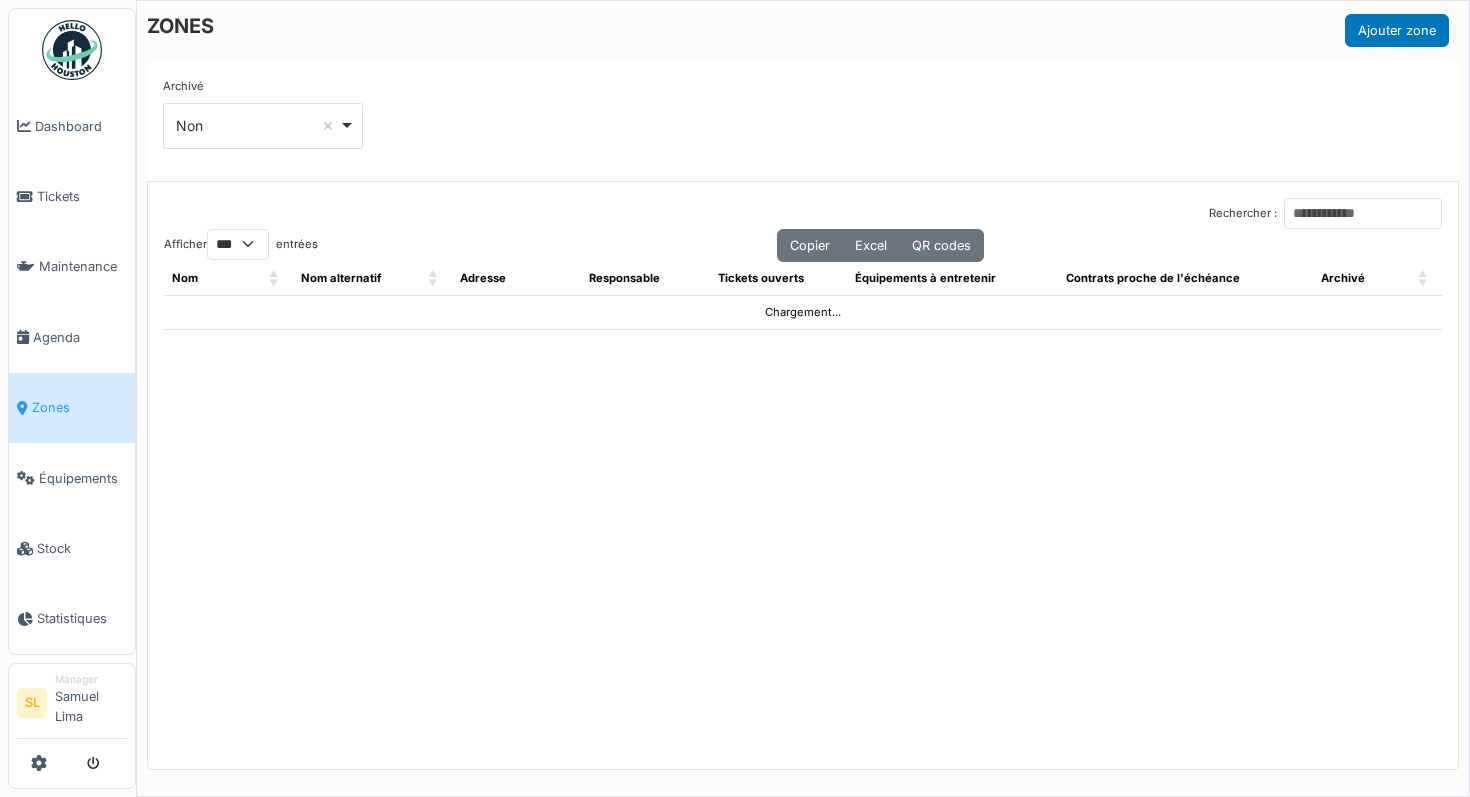 select on "***" 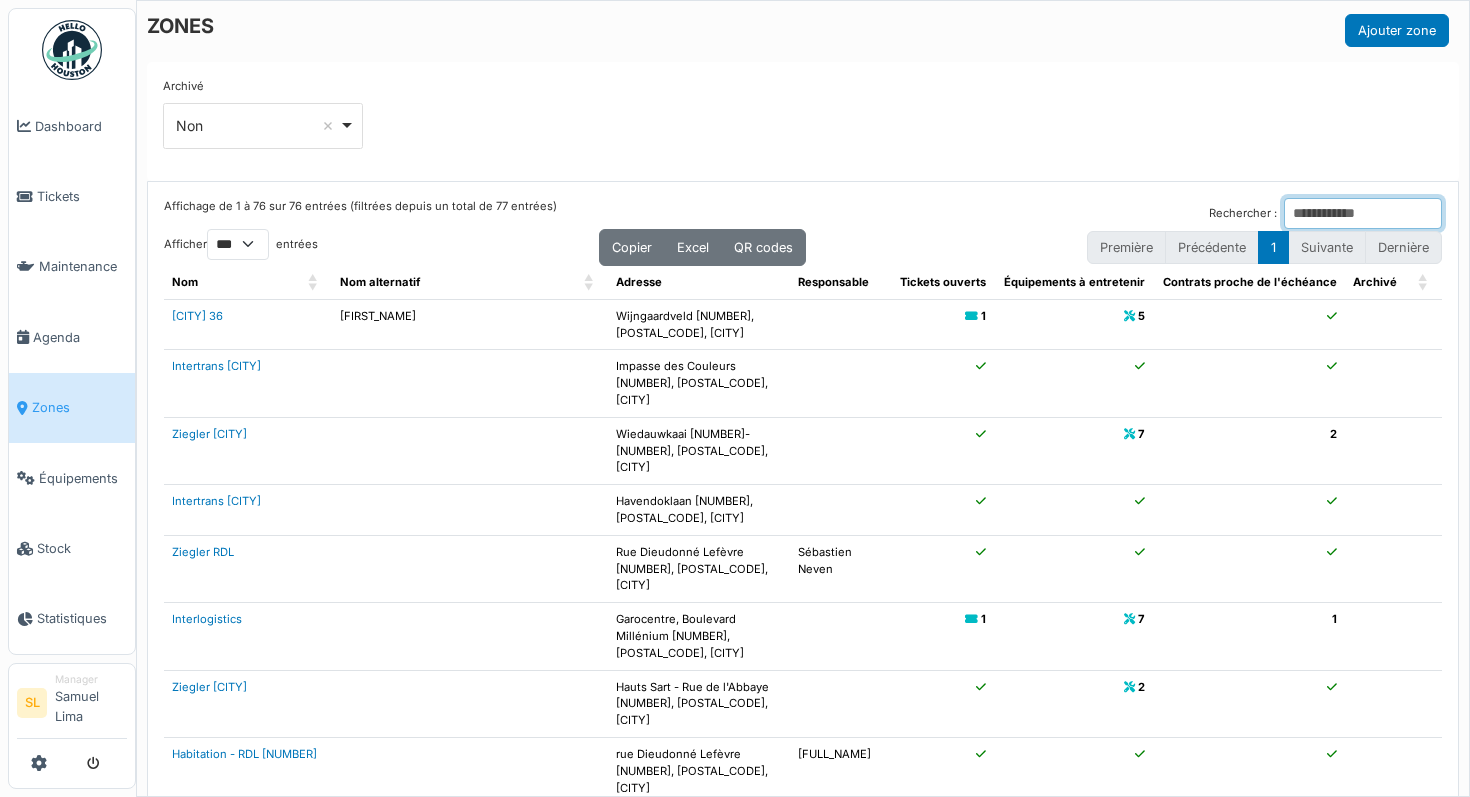 click on "Rechercher :" at bounding box center (1363, 213) 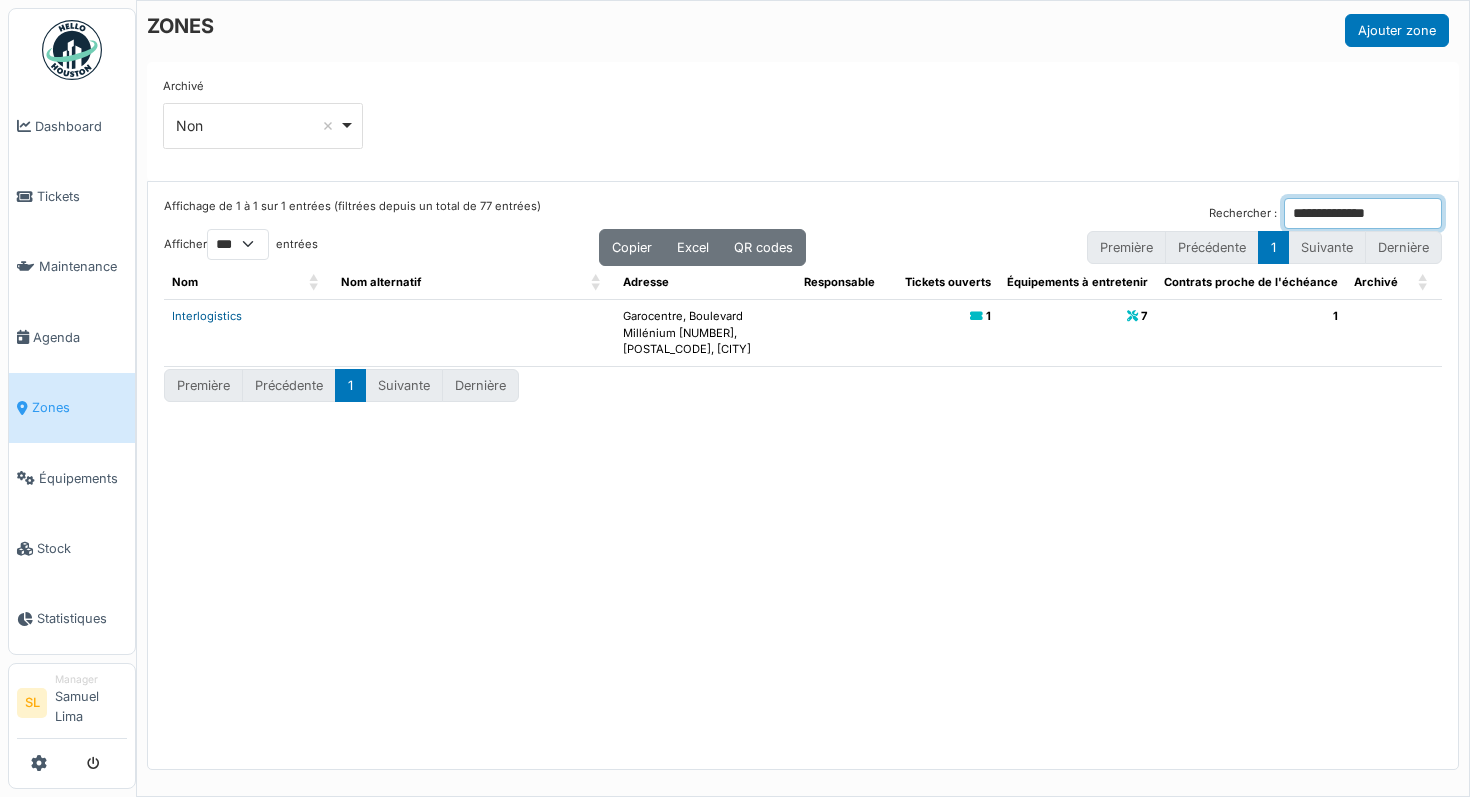 type on "**********" 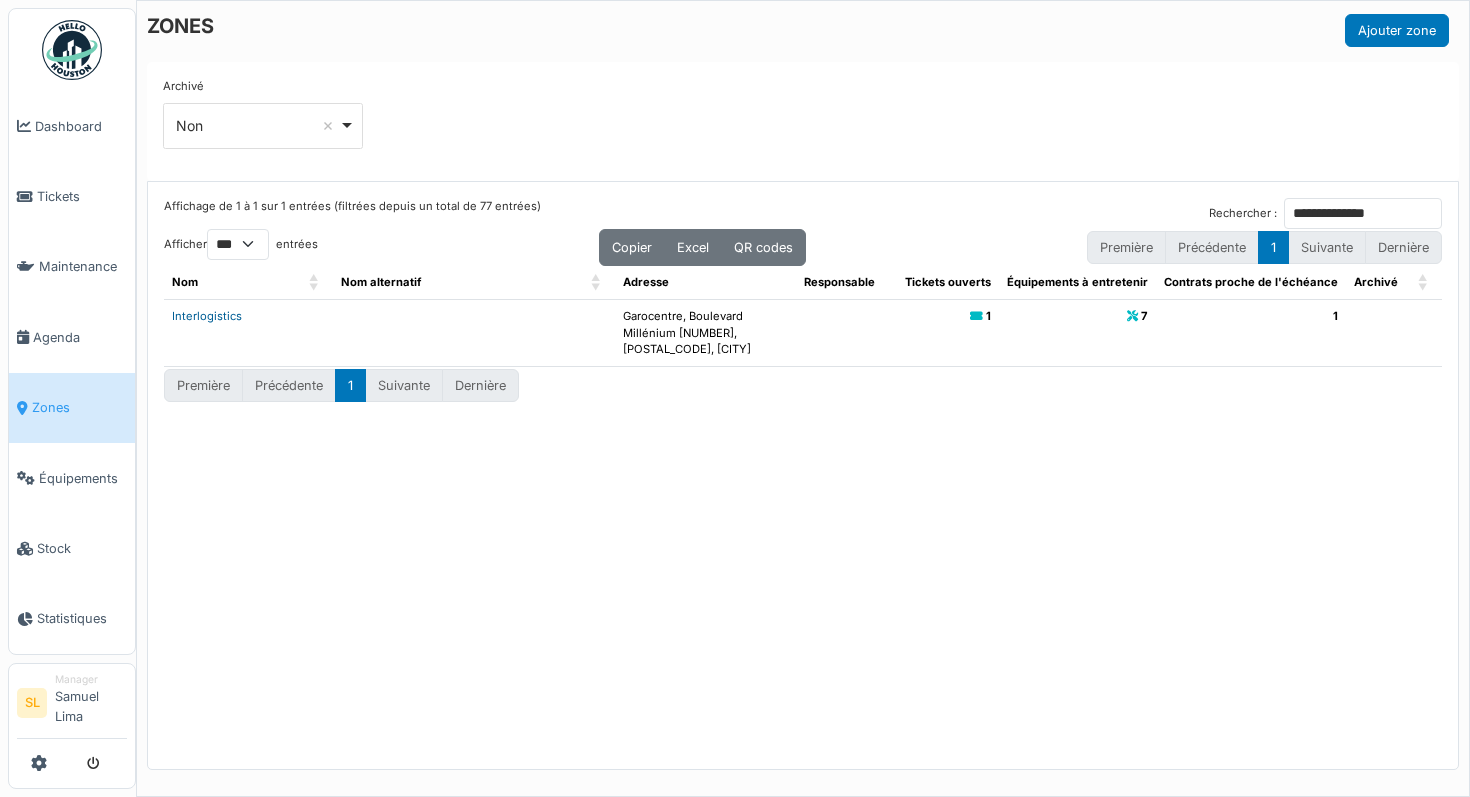 click on "Interlogistics" at bounding box center [207, 316] 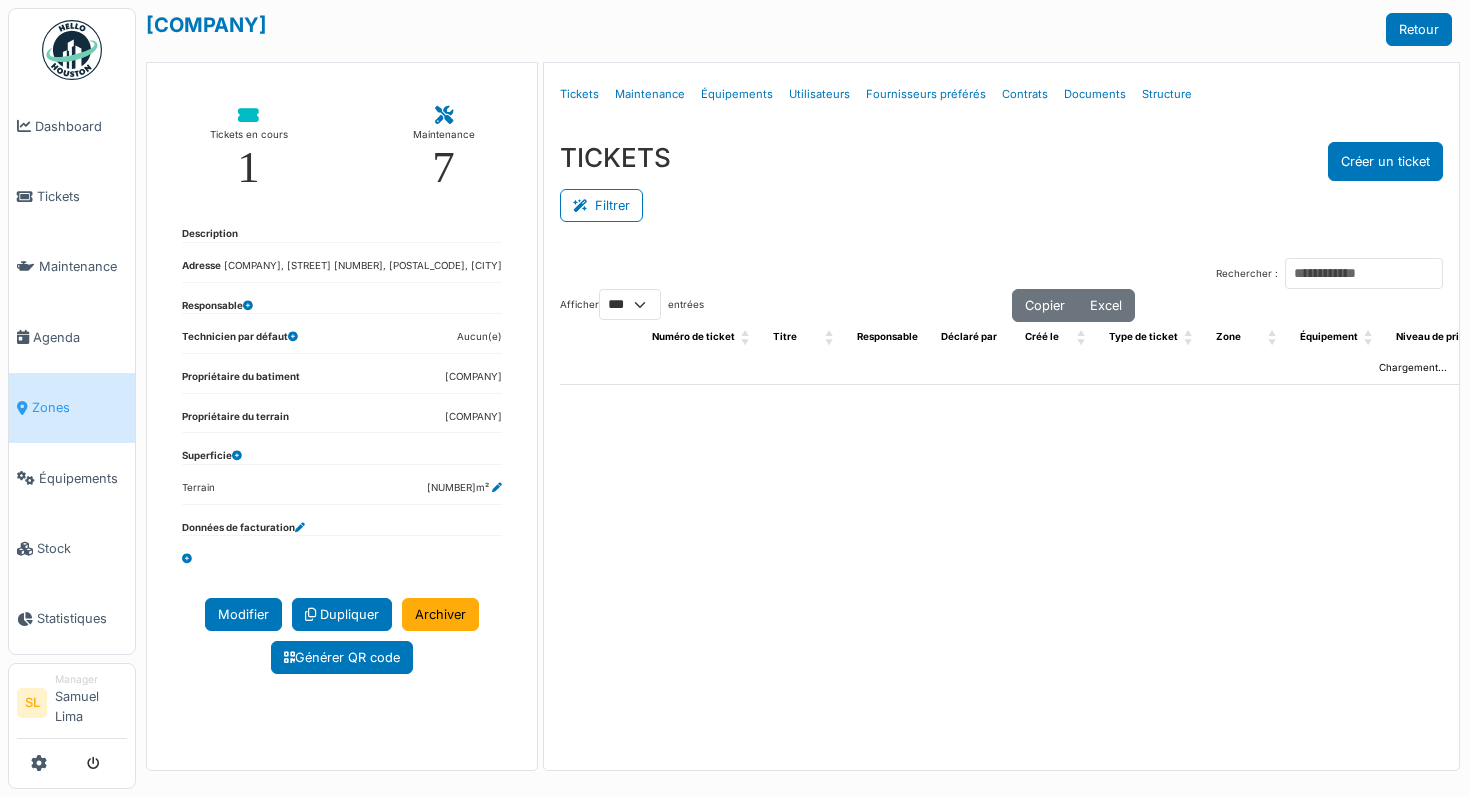 select on "***" 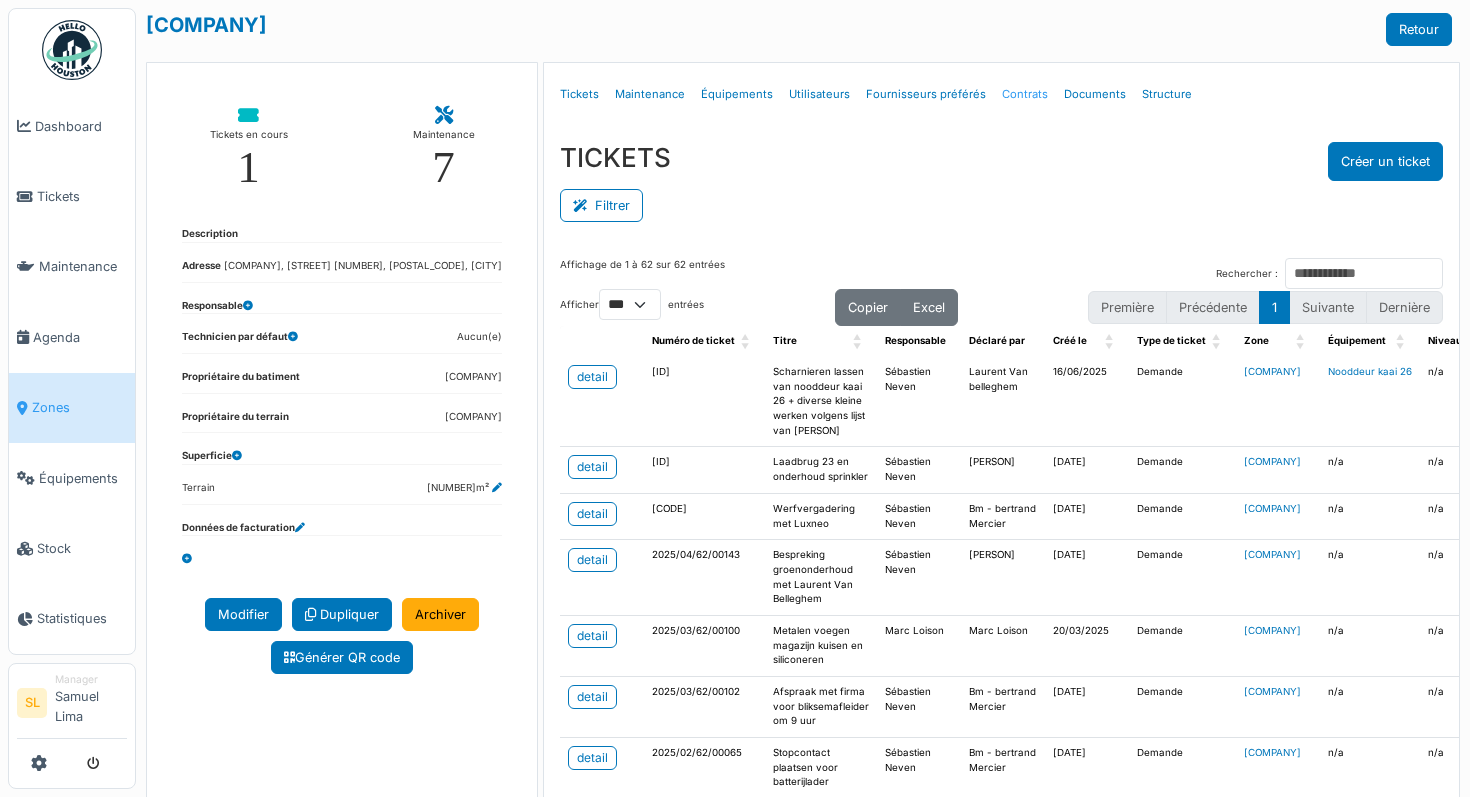 click on "Contrats" at bounding box center (1025, 94) 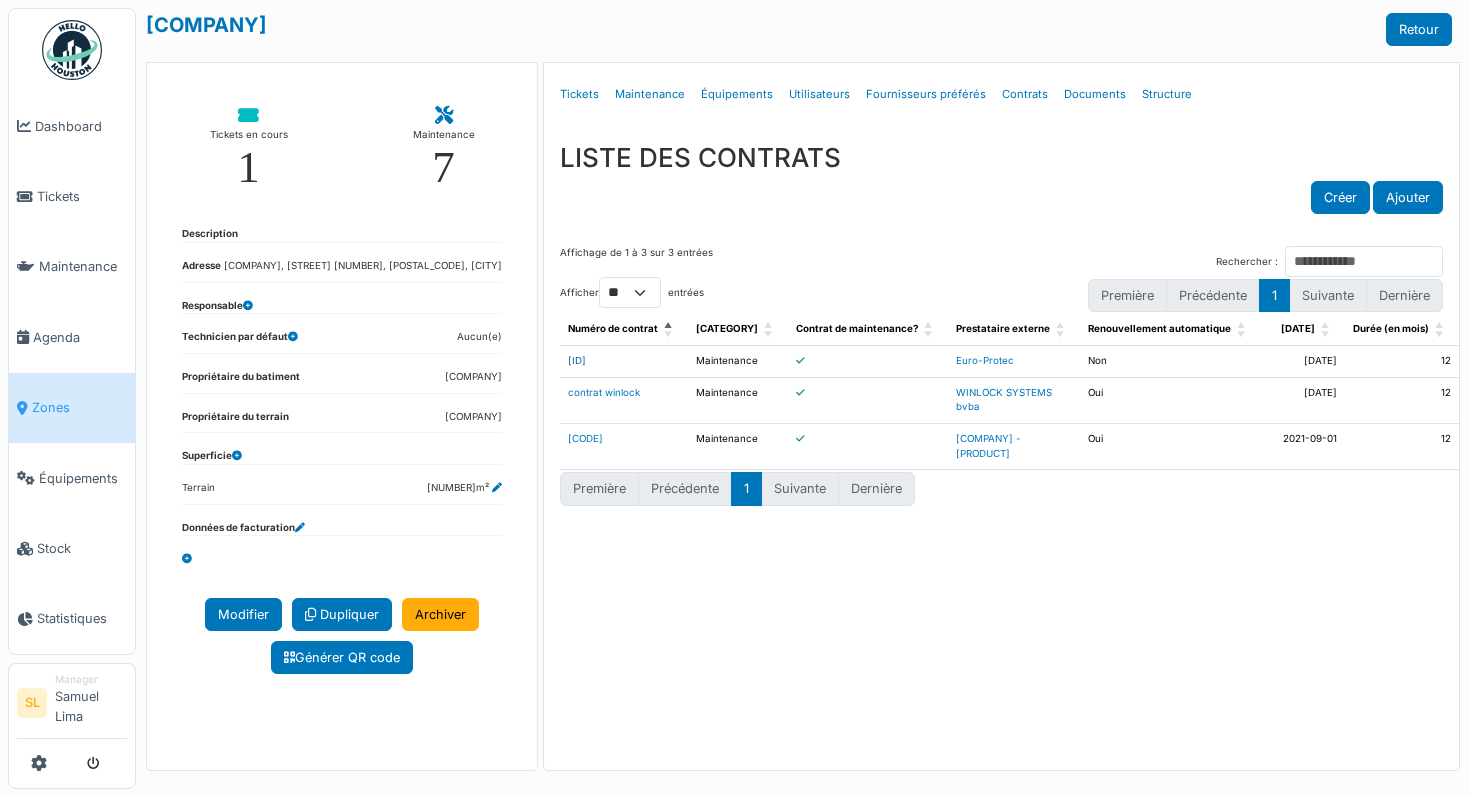 click on "09/21/40" at bounding box center [577, 360] 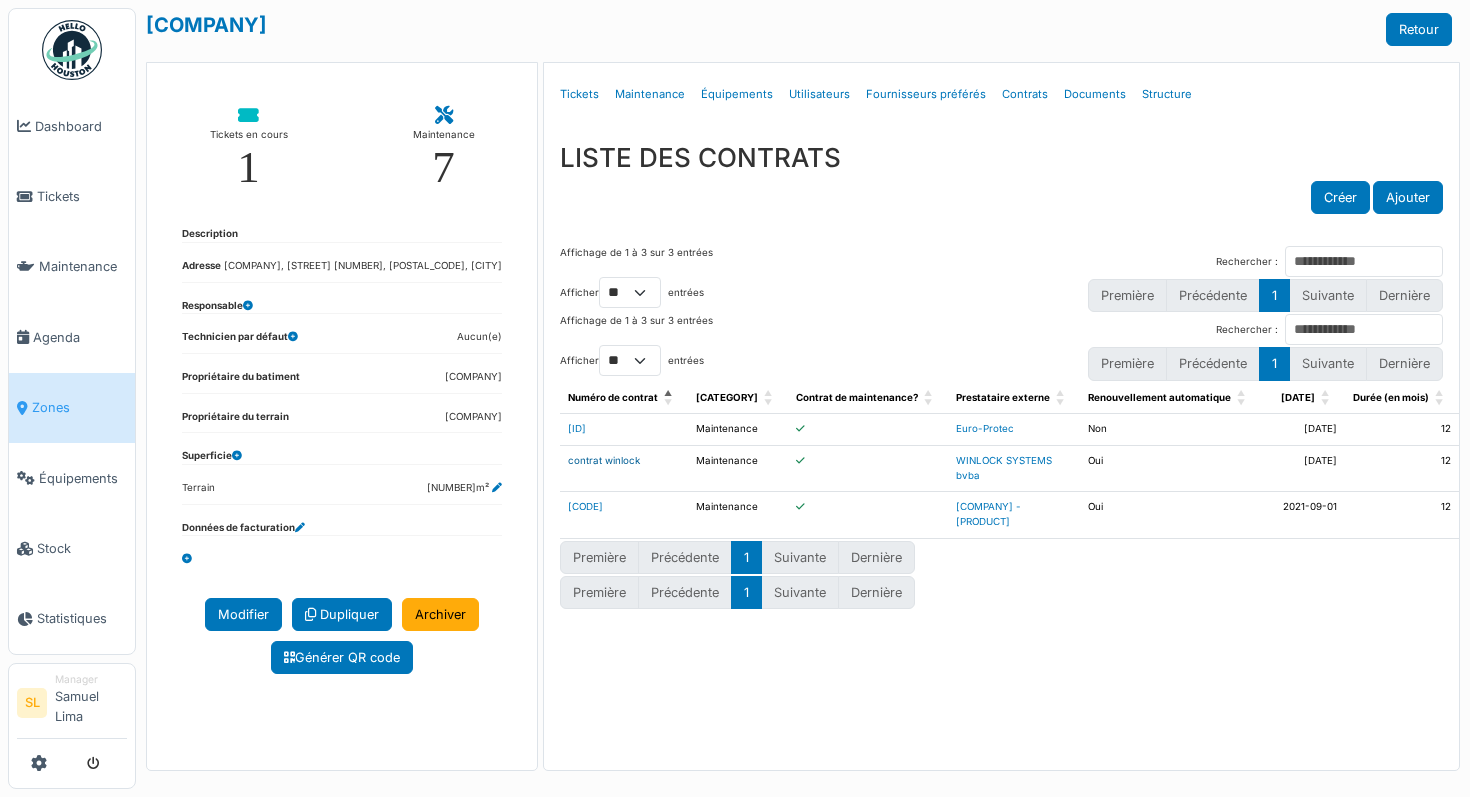 click on "contrat winlock" at bounding box center [604, 460] 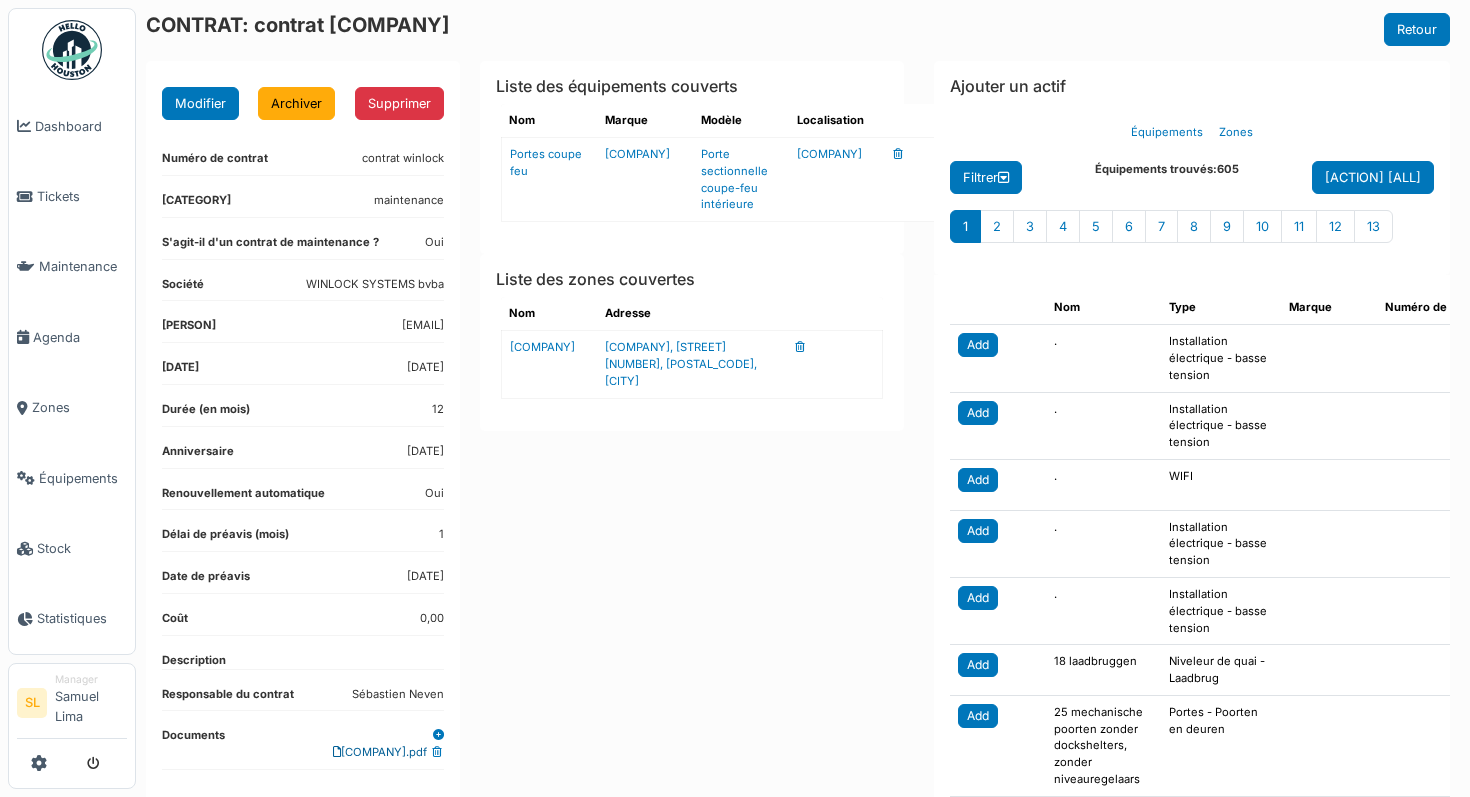 click on "Contract Winlock.pdf" at bounding box center [380, 752] 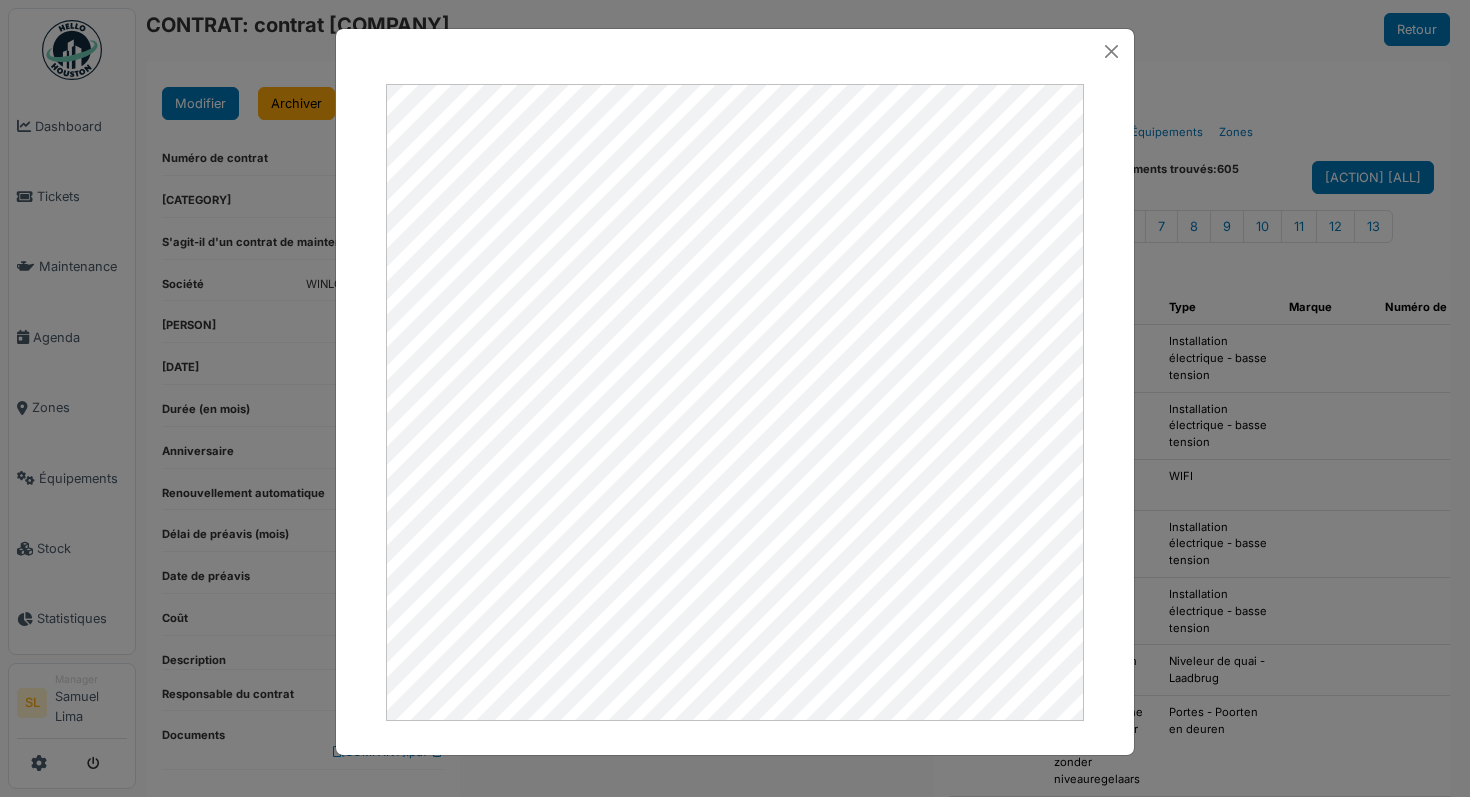 click at bounding box center (735, 398) 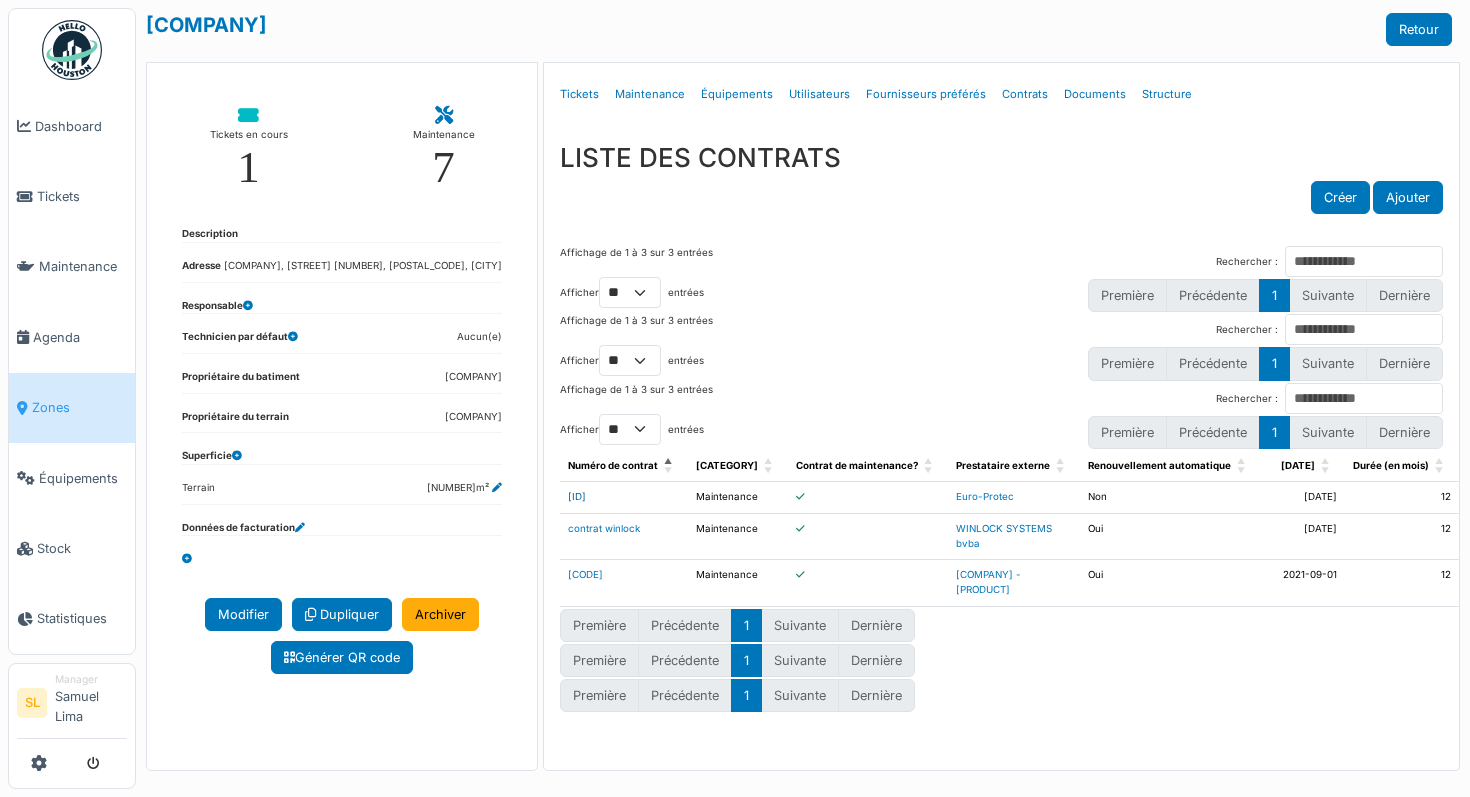 click on "09/21/40" at bounding box center (577, 496) 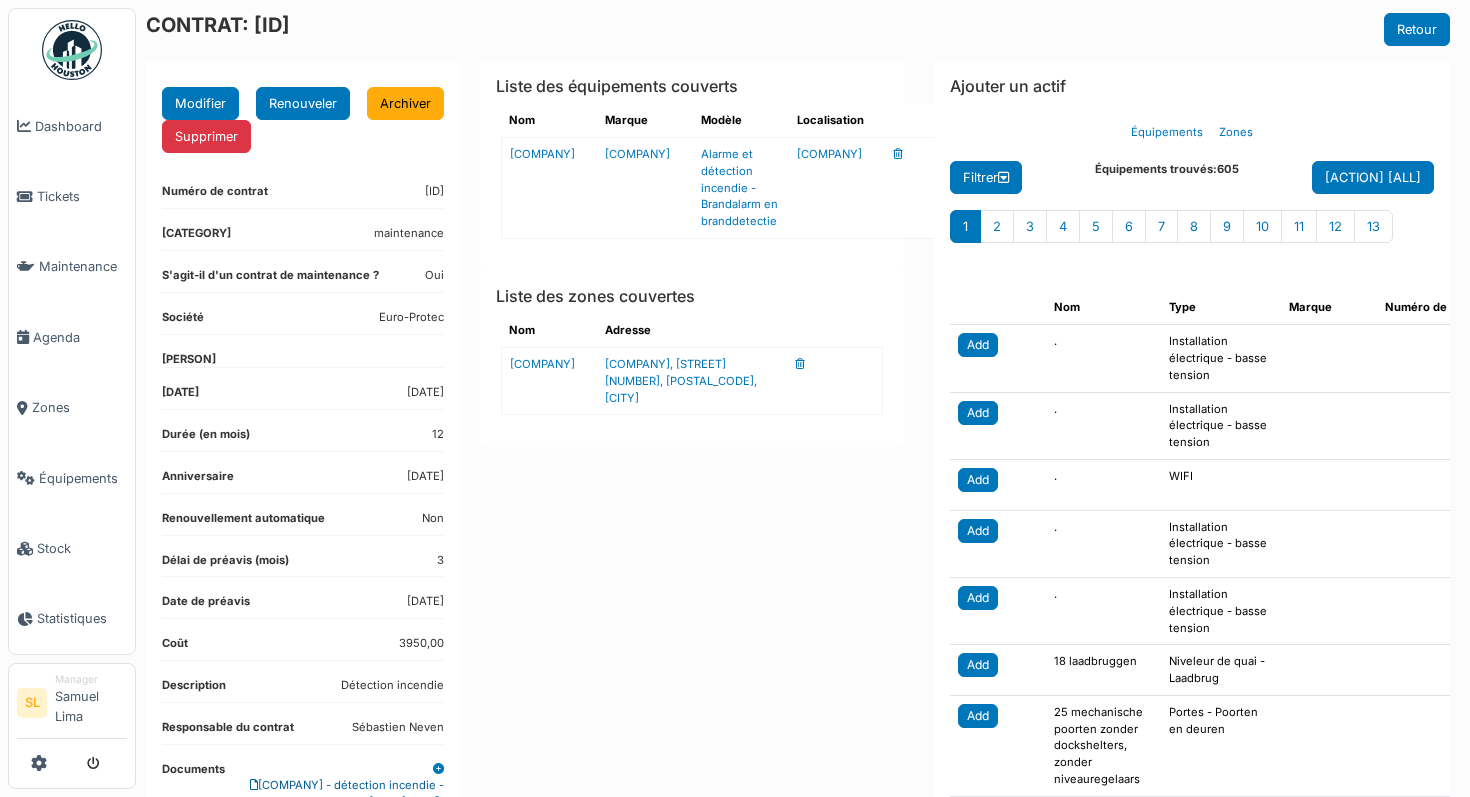 click on "Europrotec - détection incendie - 01.05.2022.pdf" at bounding box center (347, 793) 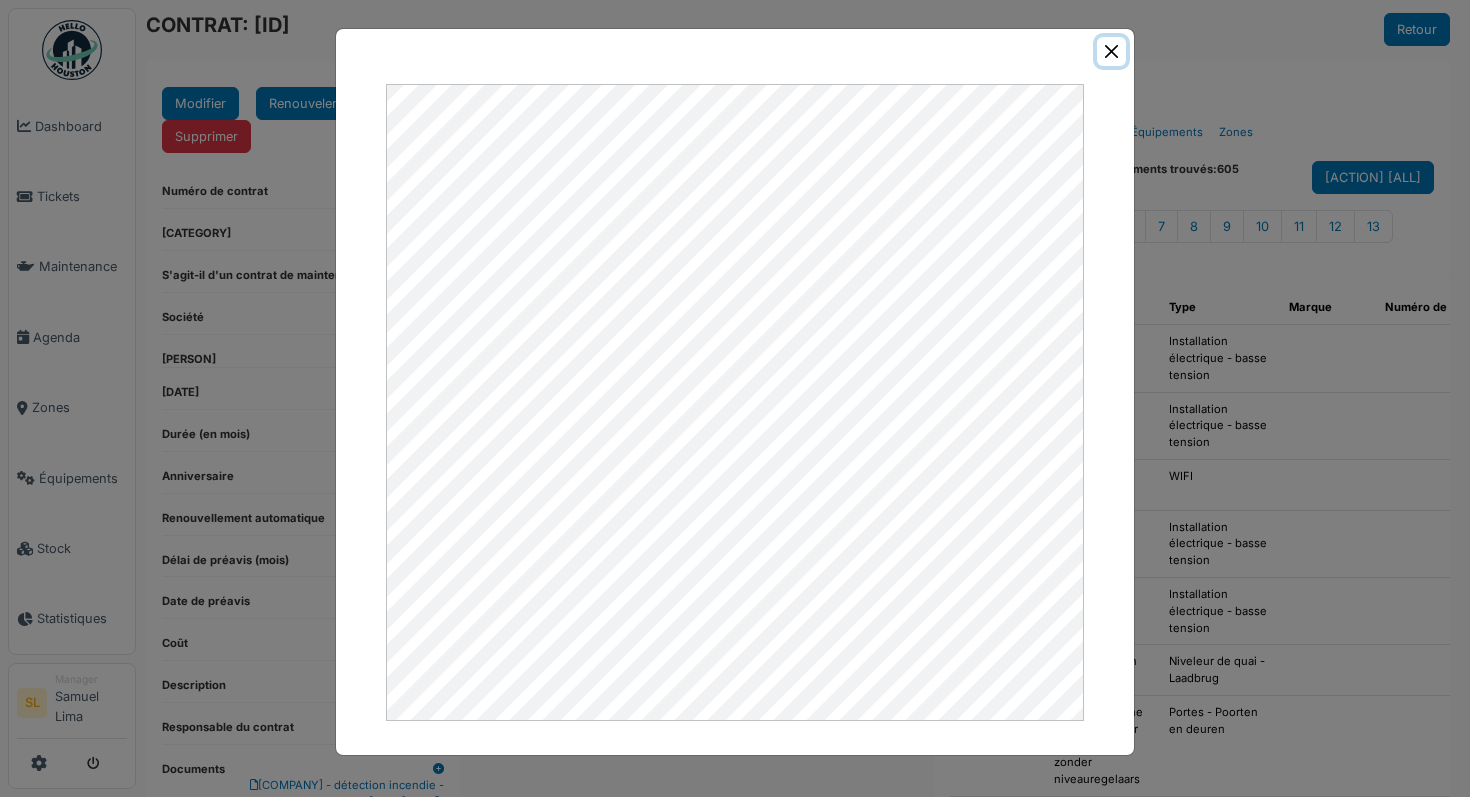 click at bounding box center (1111, 51) 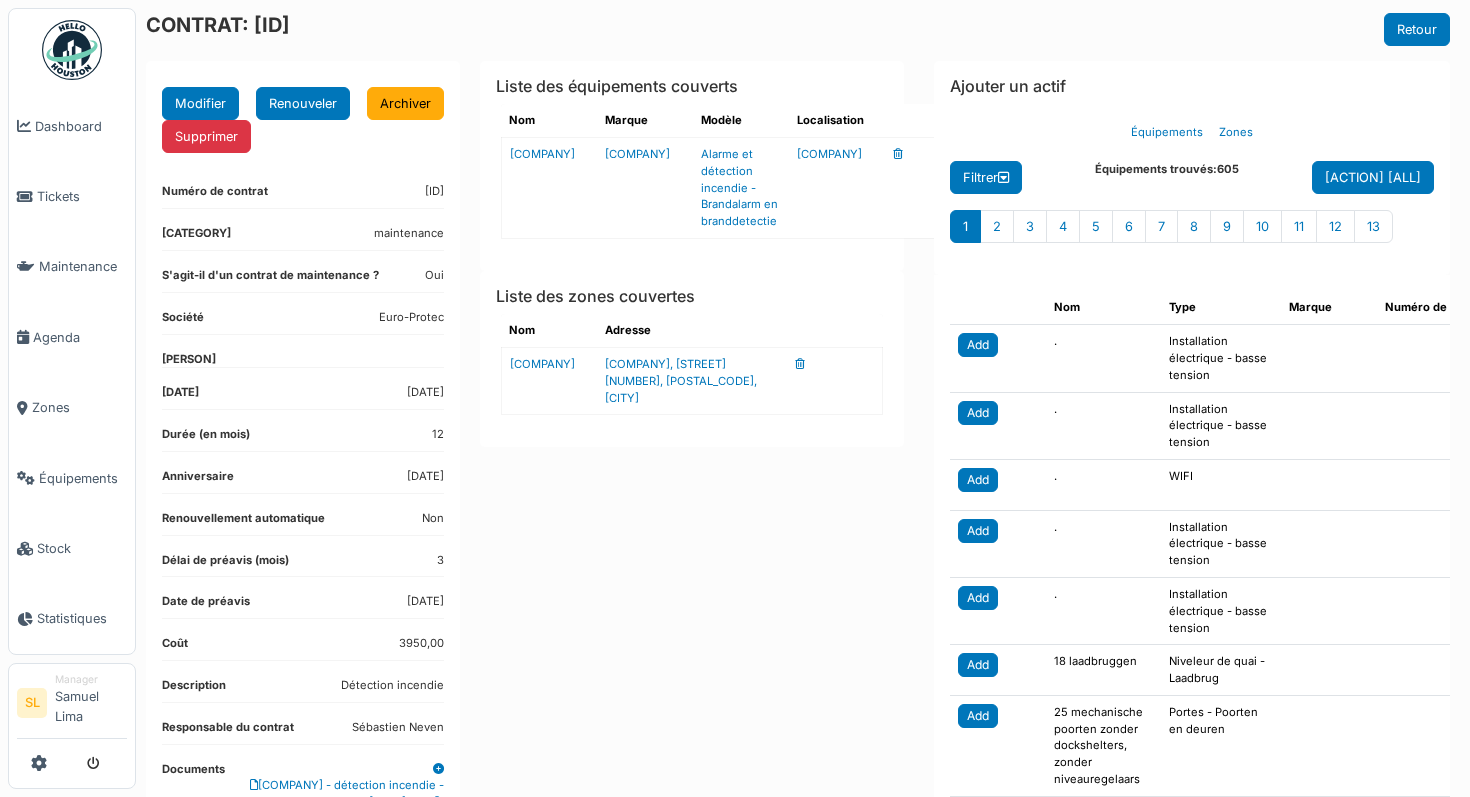 scroll, scrollTop: 507, scrollLeft: 0, axis: vertical 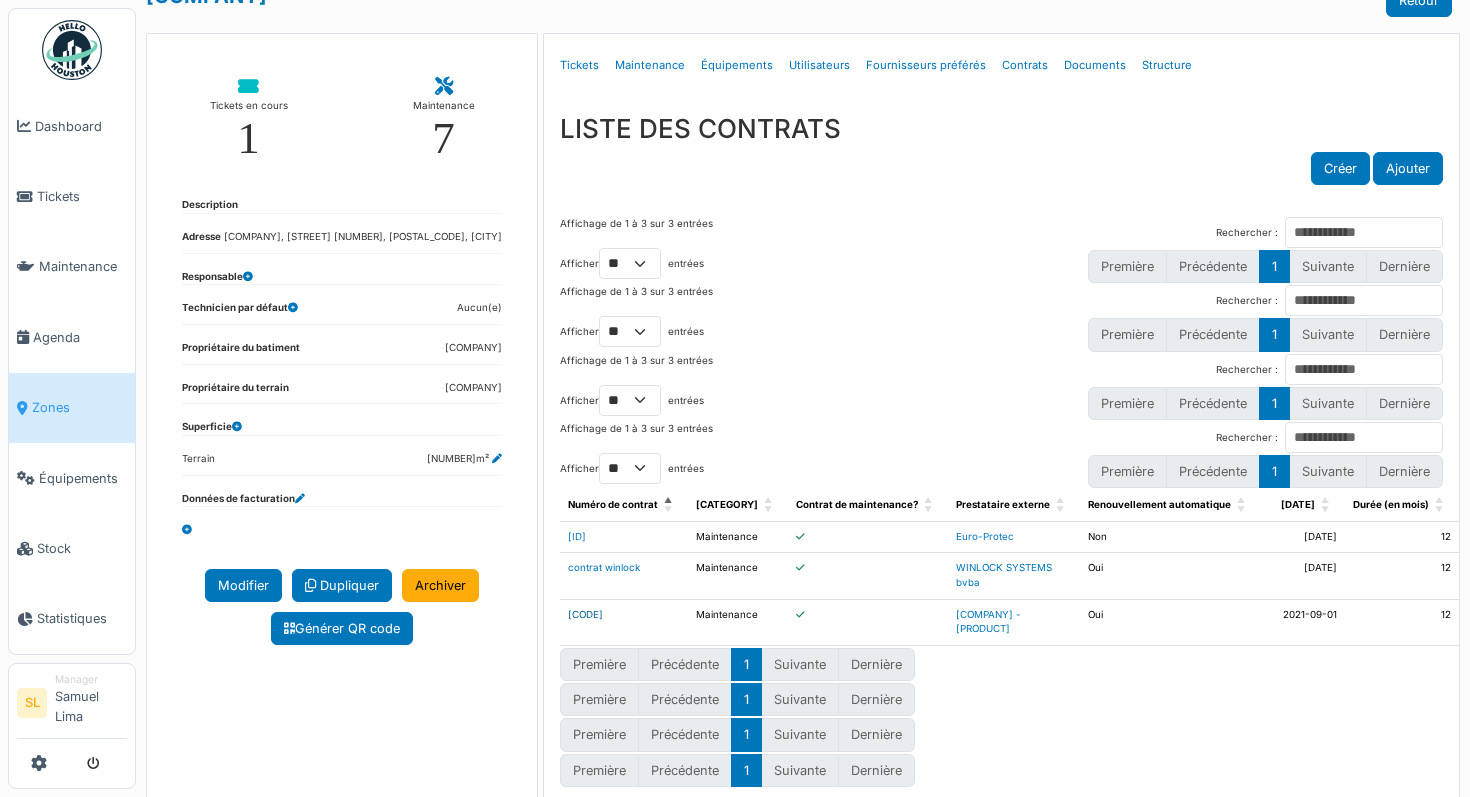 click on "OHC07326" at bounding box center (585, 614) 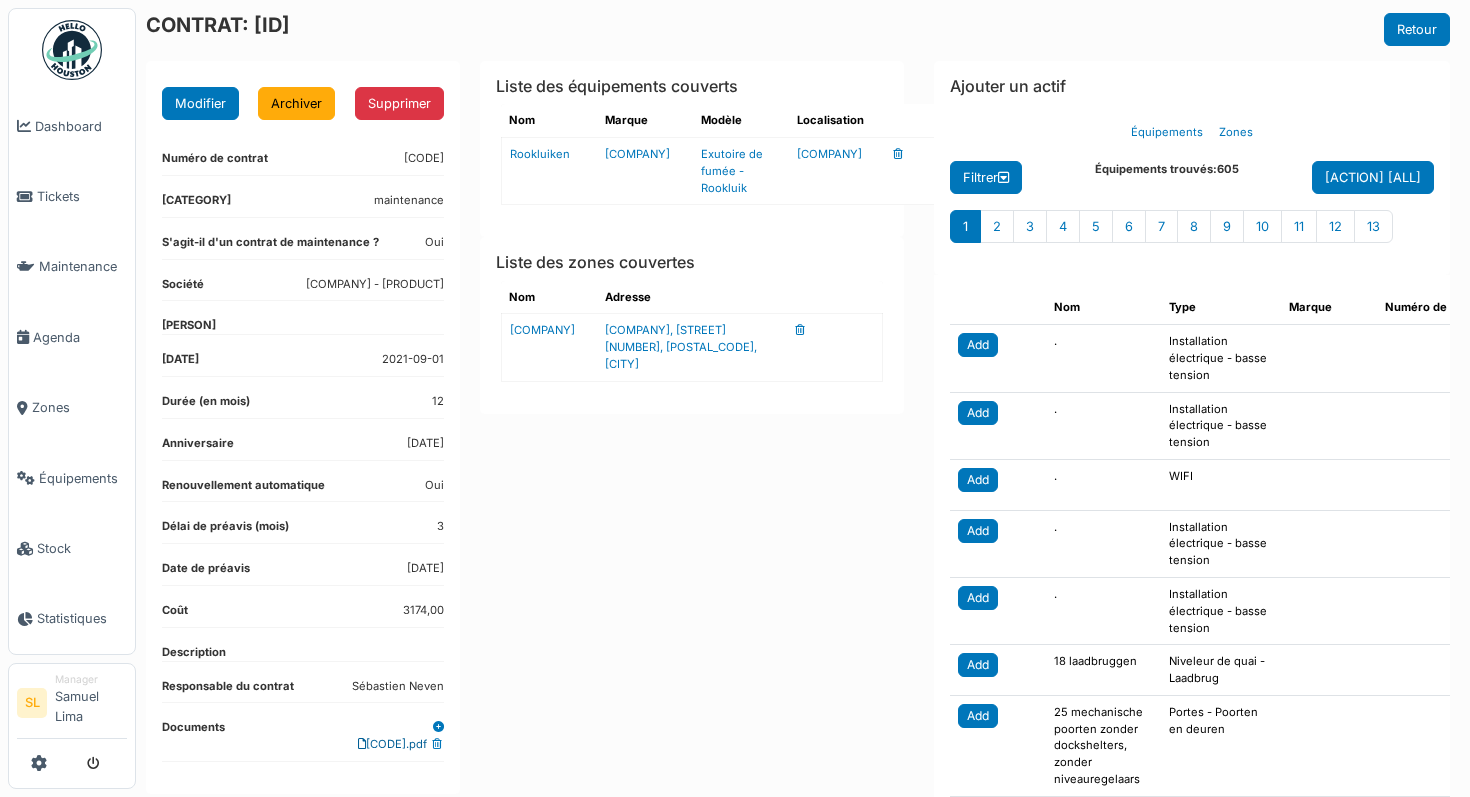 click on "OHC07326.pdf" at bounding box center [392, 744] 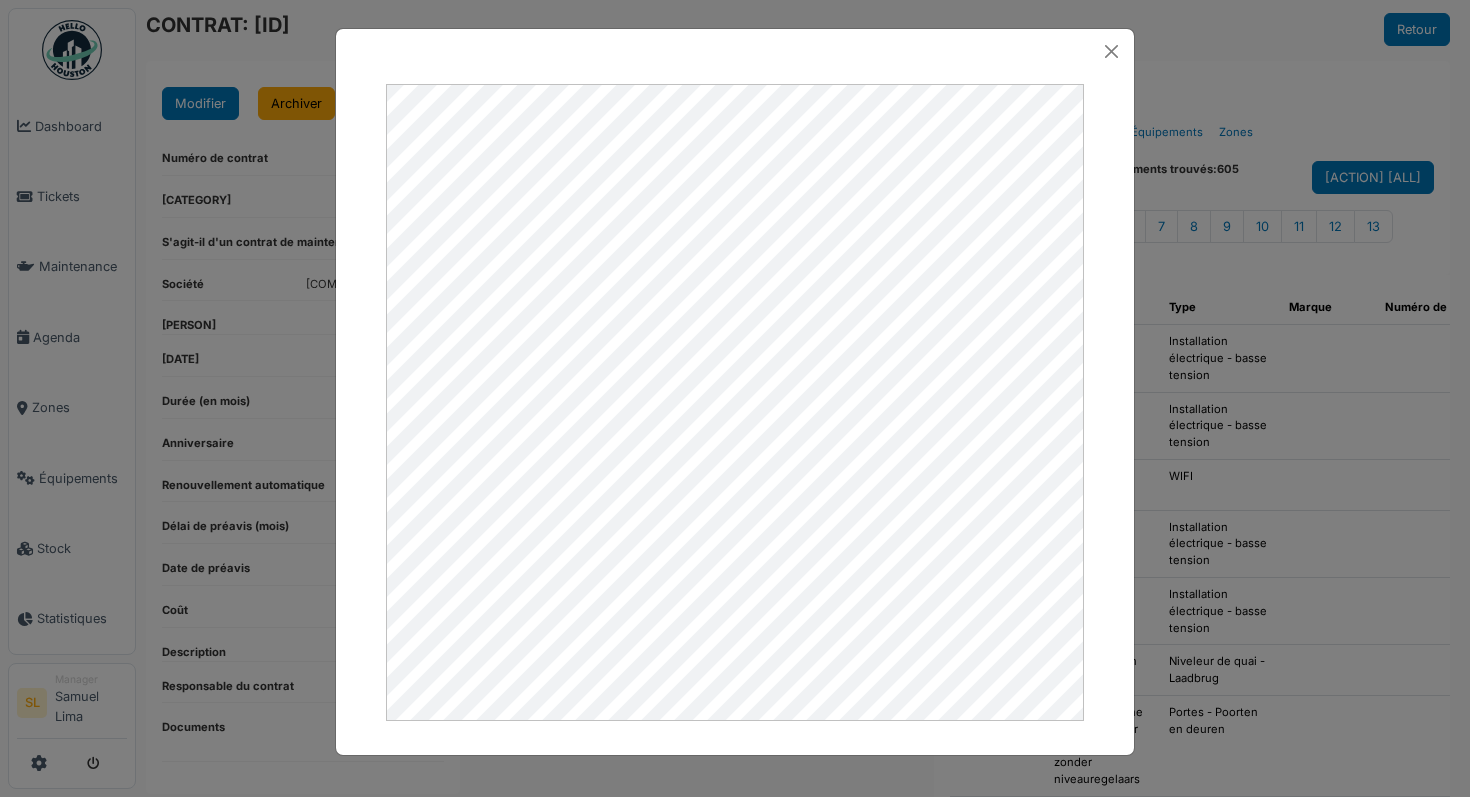 click at bounding box center (735, 51) 